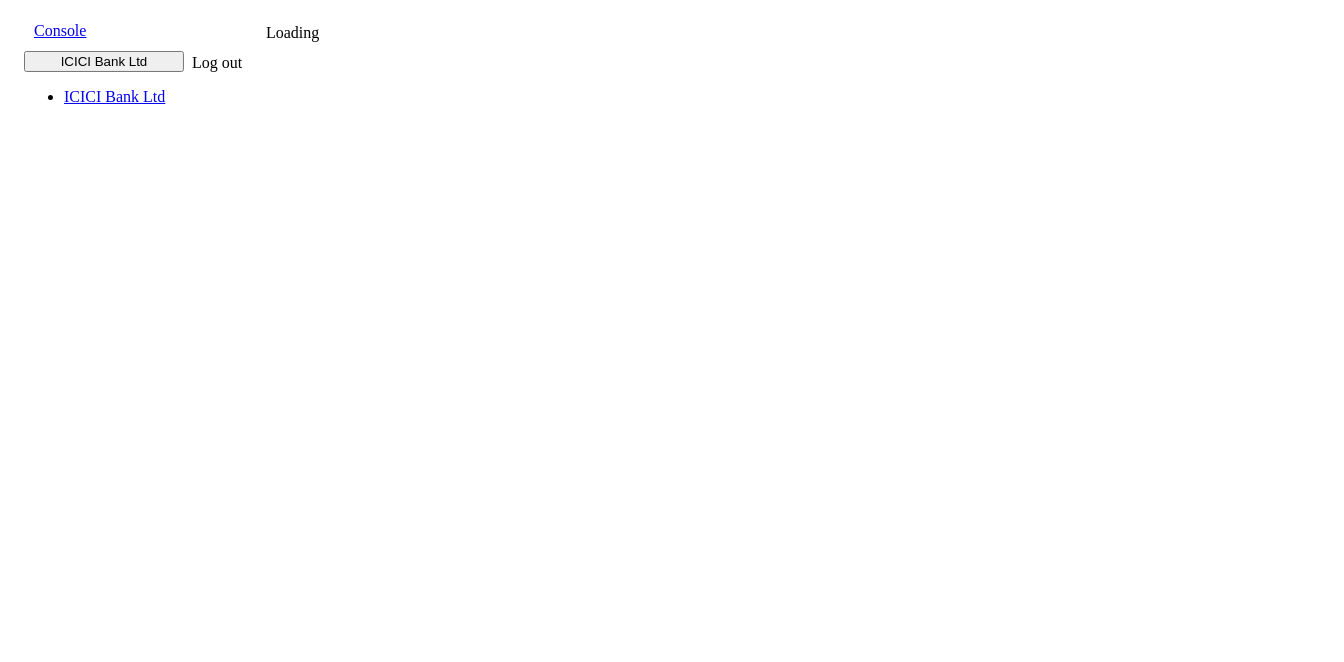 scroll, scrollTop: 0, scrollLeft: 0, axis: both 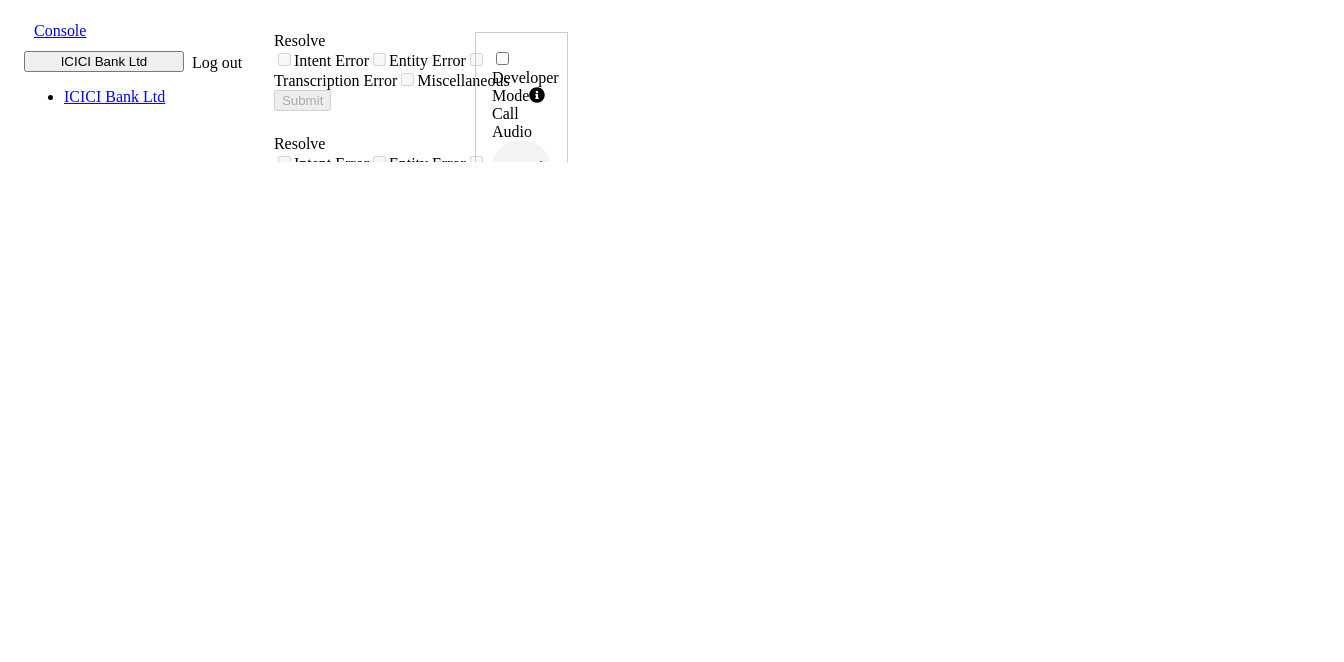 drag, startPoint x: 341, startPoint y: 205, endPoint x: 933, endPoint y: 202, distance: 592.0076 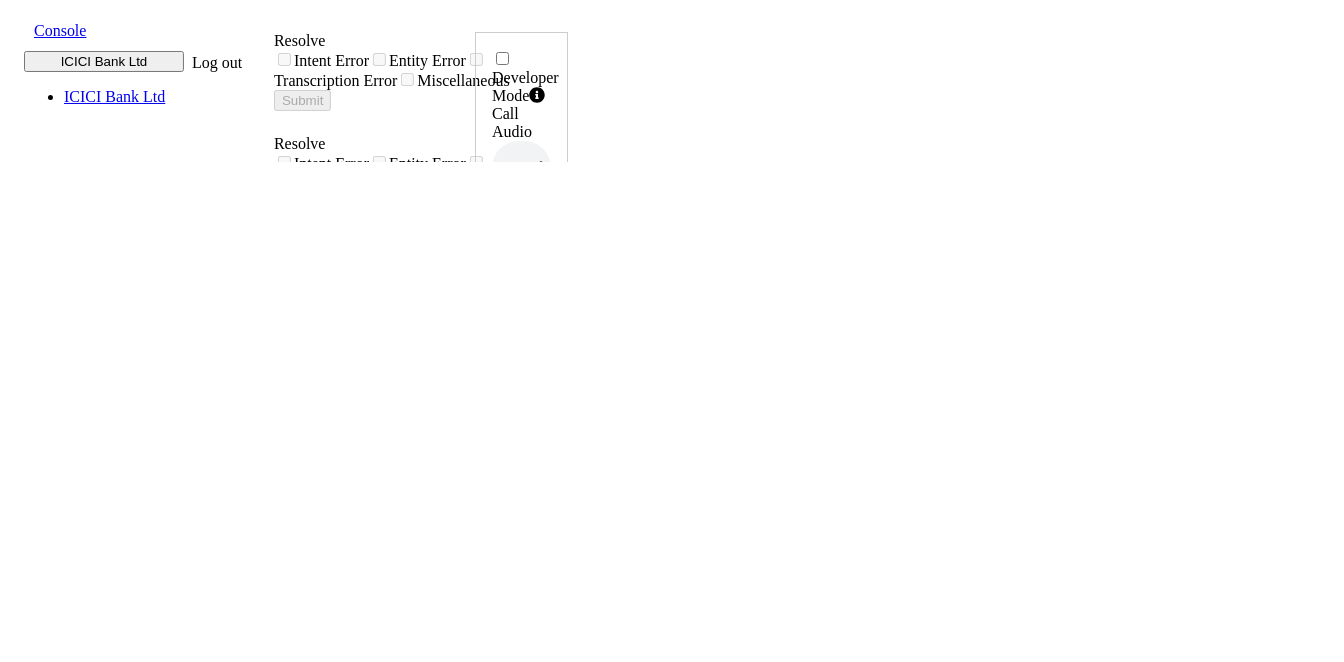 click on "i need connected to ka telugu customer helpline number" at bounding box center [413, 666] 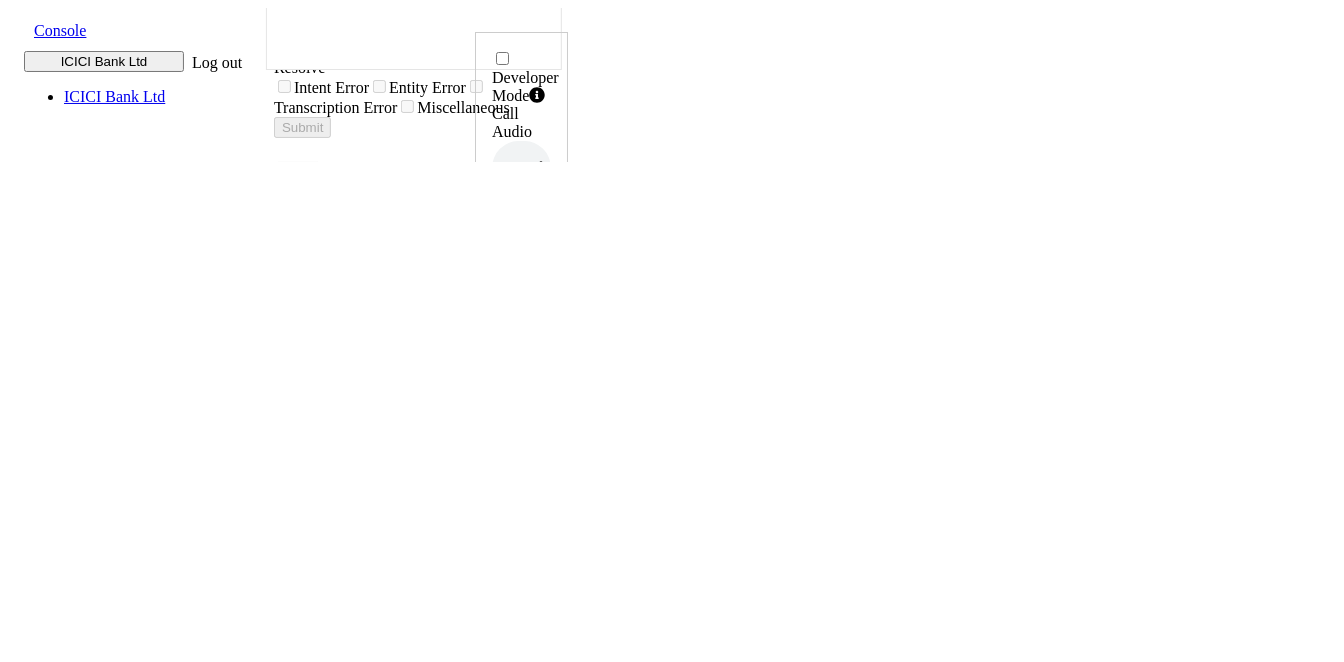 scroll, scrollTop: 5, scrollLeft: 0, axis: vertical 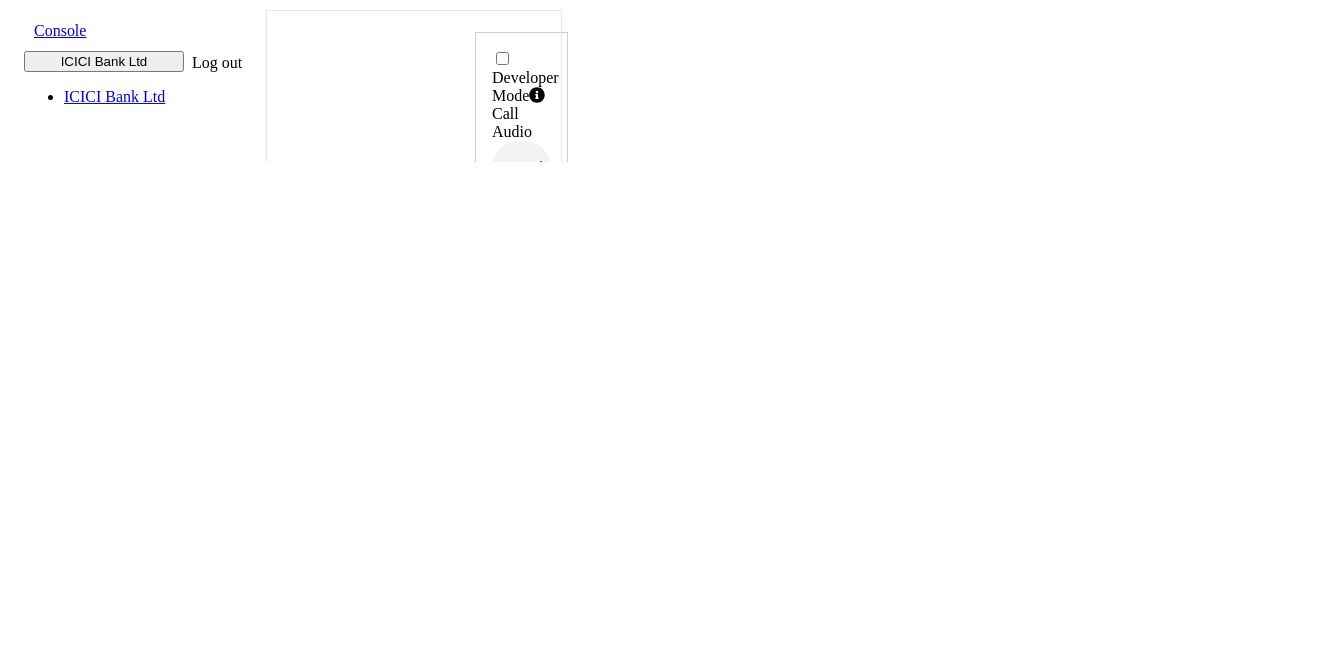 drag, startPoint x: 347, startPoint y: 233, endPoint x: 774, endPoint y: 216, distance: 427.3383 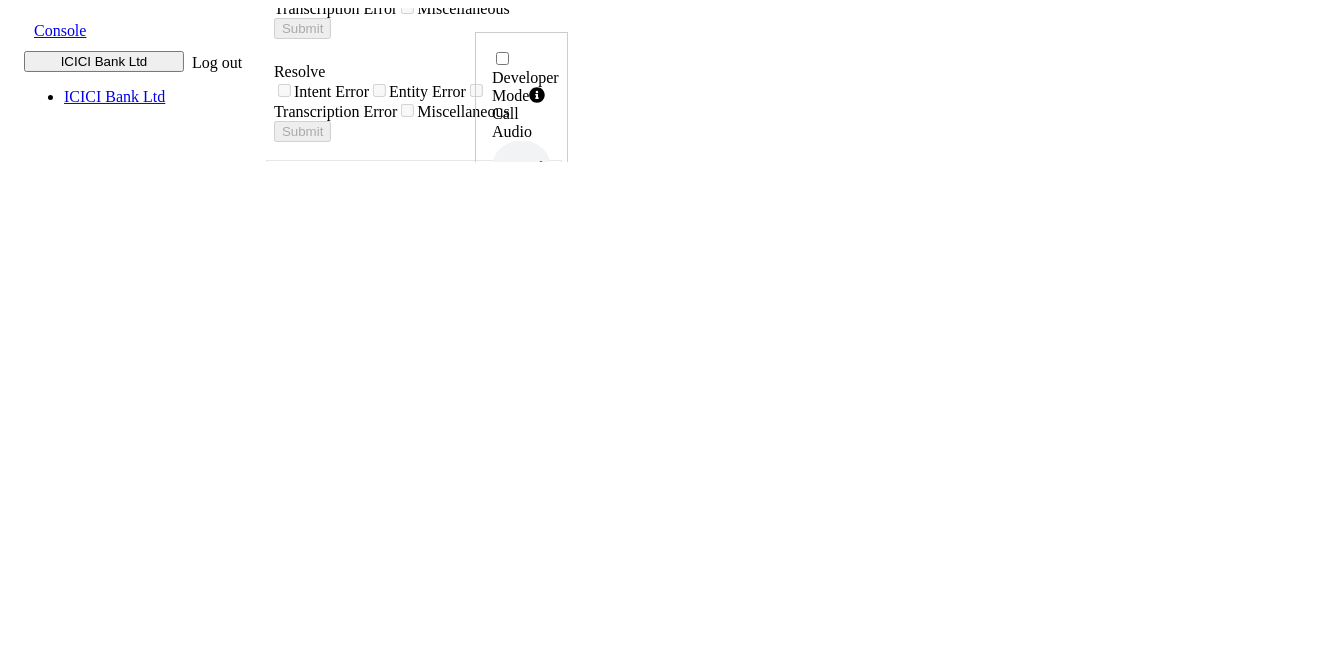 scroll, scrollTop: 0, scrollLeft: 0, axis: both 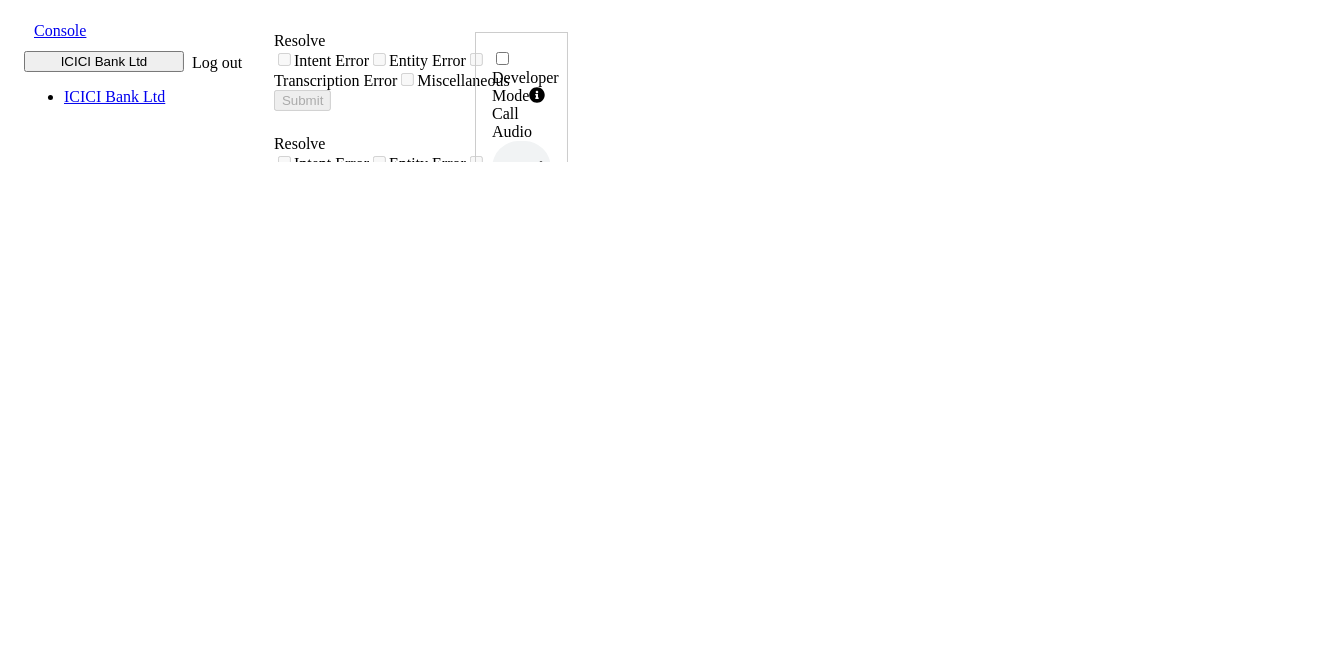 drag, startPoint x: 348, startPoint y: 236, endPoint x: 470, endPoint y: 235, distance: 122.0041 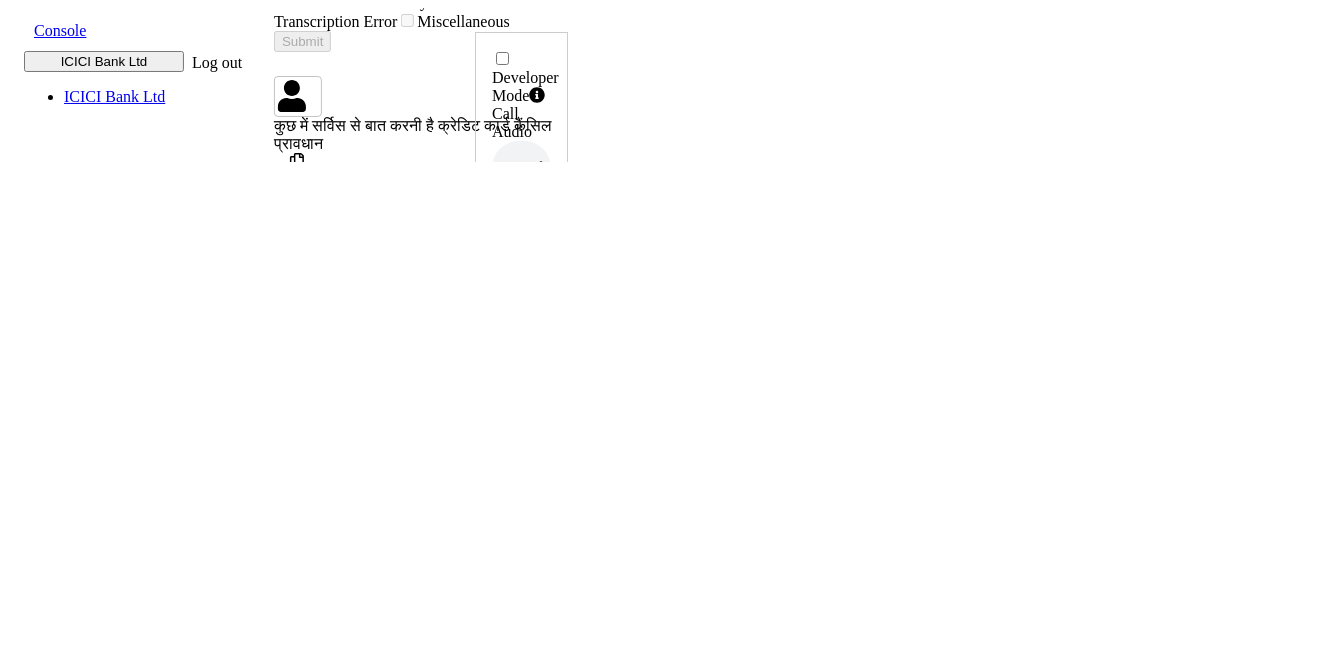 scroll, scrollTop: 1170, scrollLeft: 0, axis: vertical 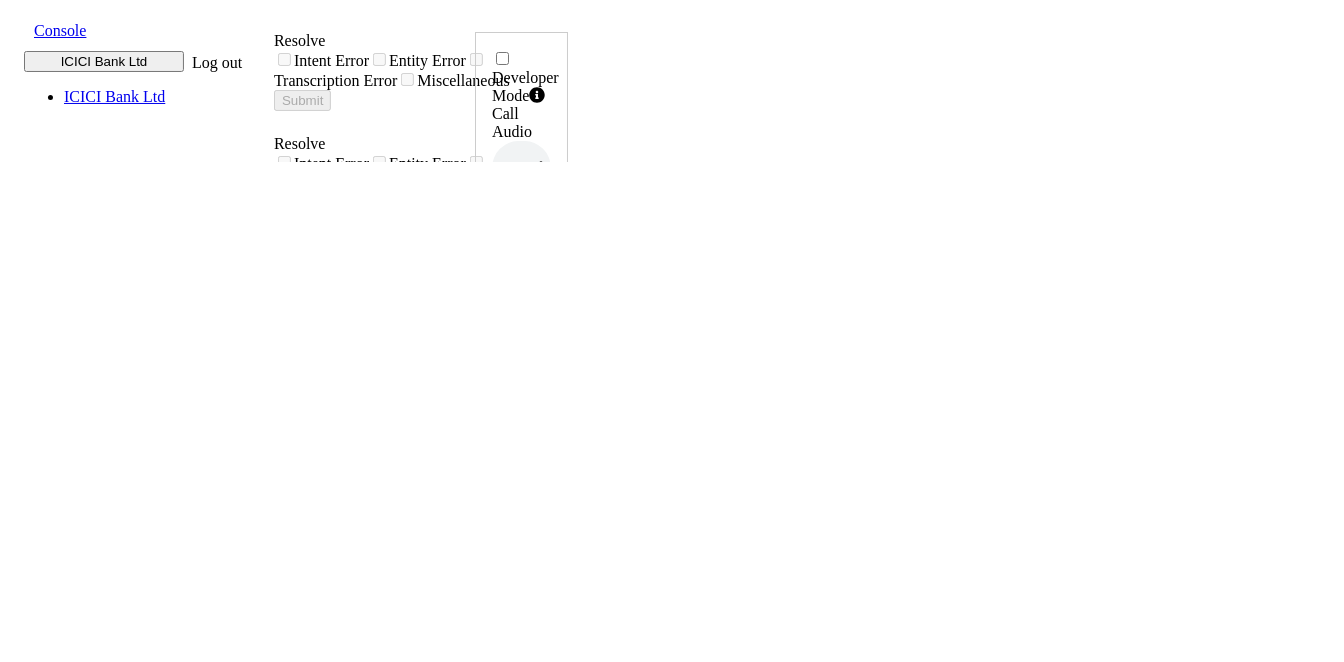 drag, startPoint x: 345, startPoint y: 205, endPoint x: 928, endPoint y: 219, distance: 583.1681 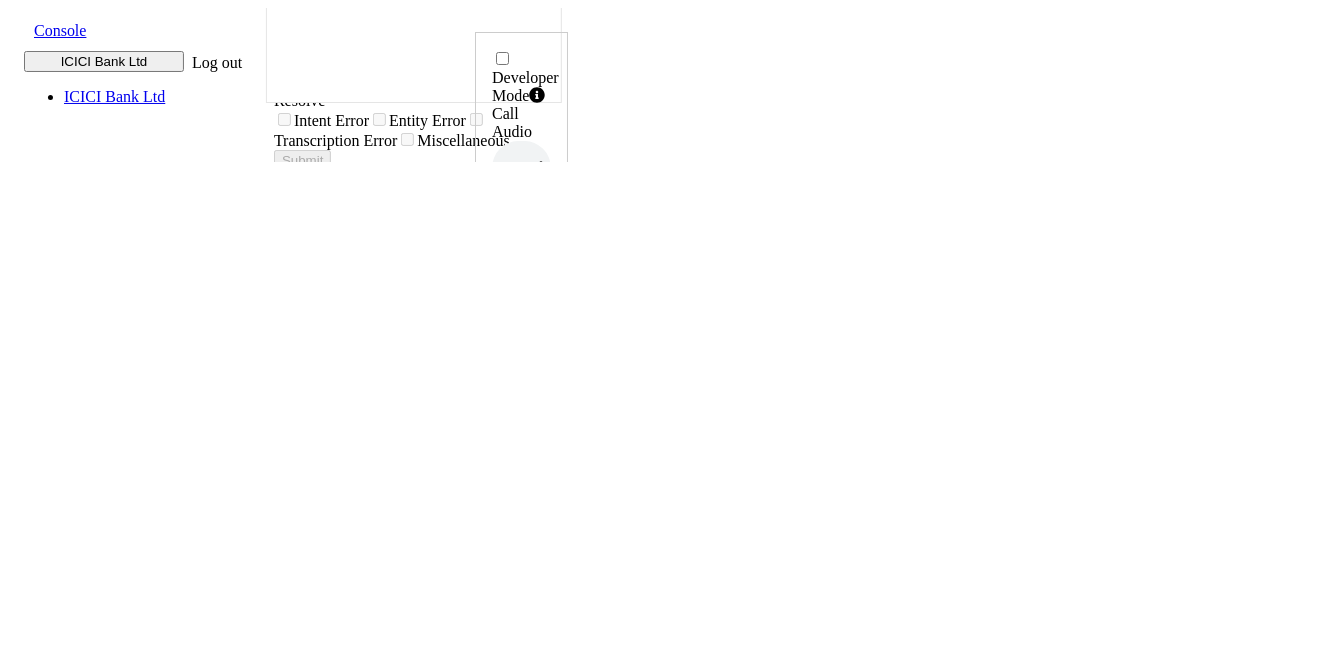 scroll, scrollTop: 664, scrollLeft: 0, axis: vertical 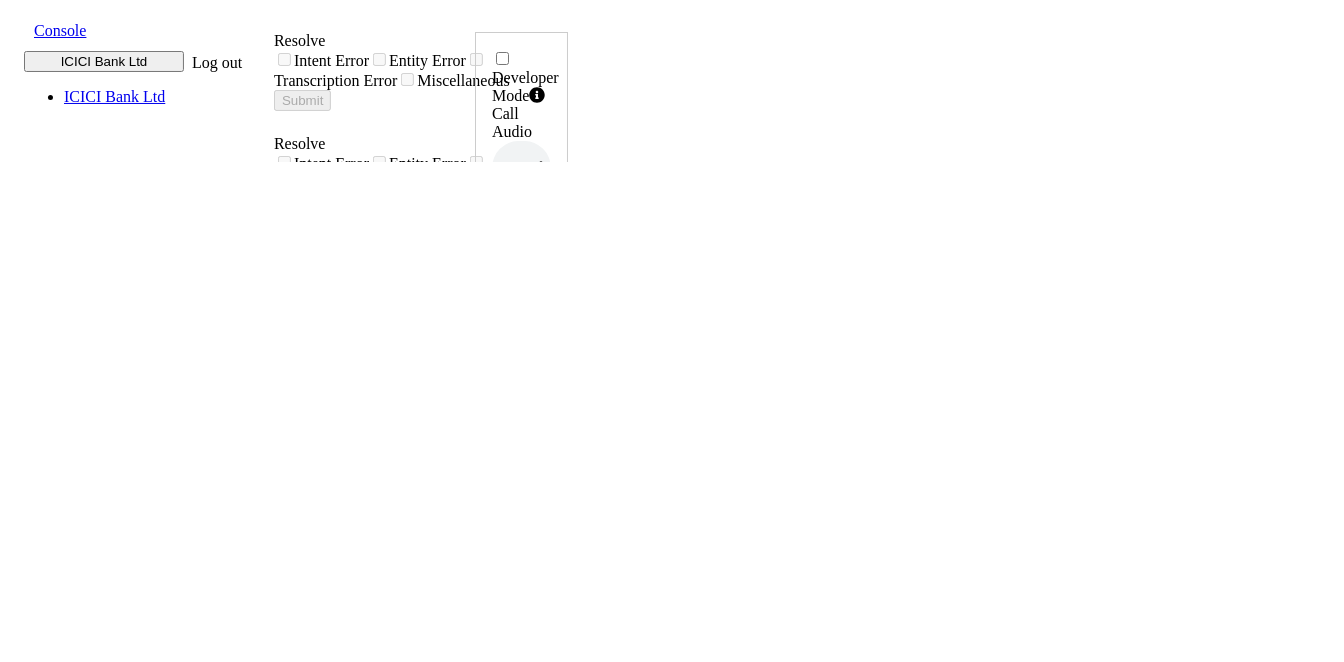 drag, startPoint x: 339, startPoint y: 226, endPoint x: 469, endPoint y: 229, distance: 130.0346 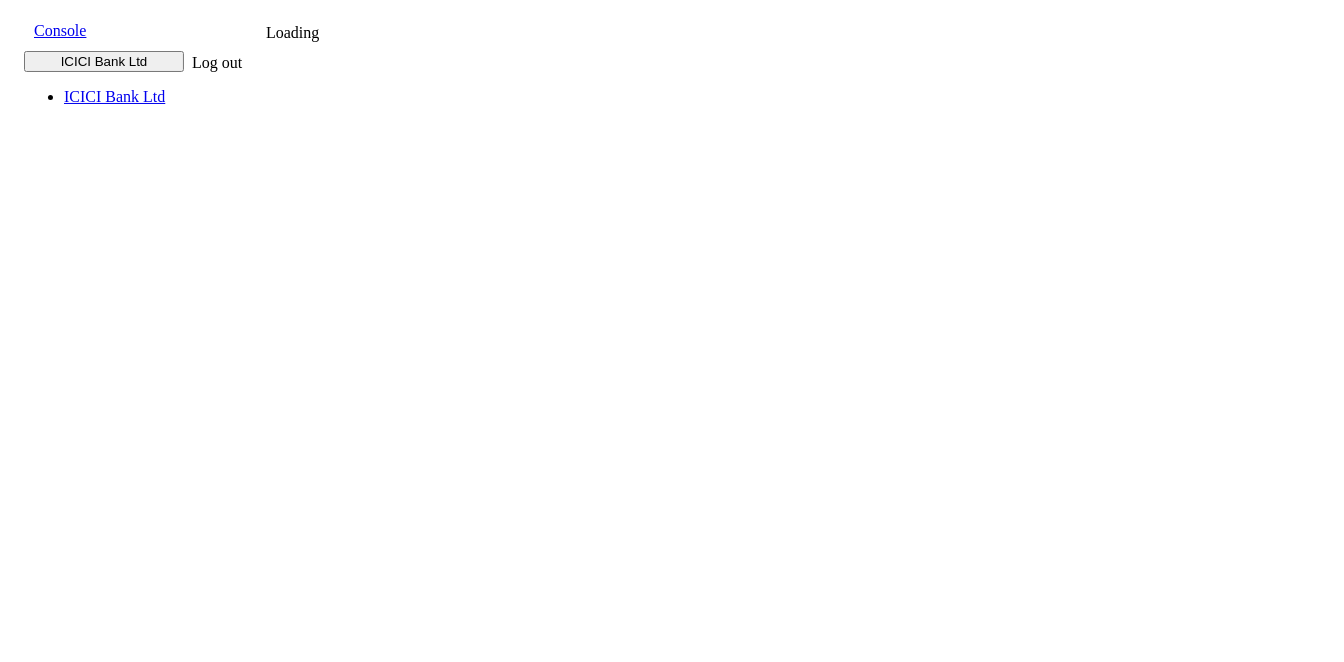 scroll, scrollTop: 0, scrollLeft: 0, axis: both 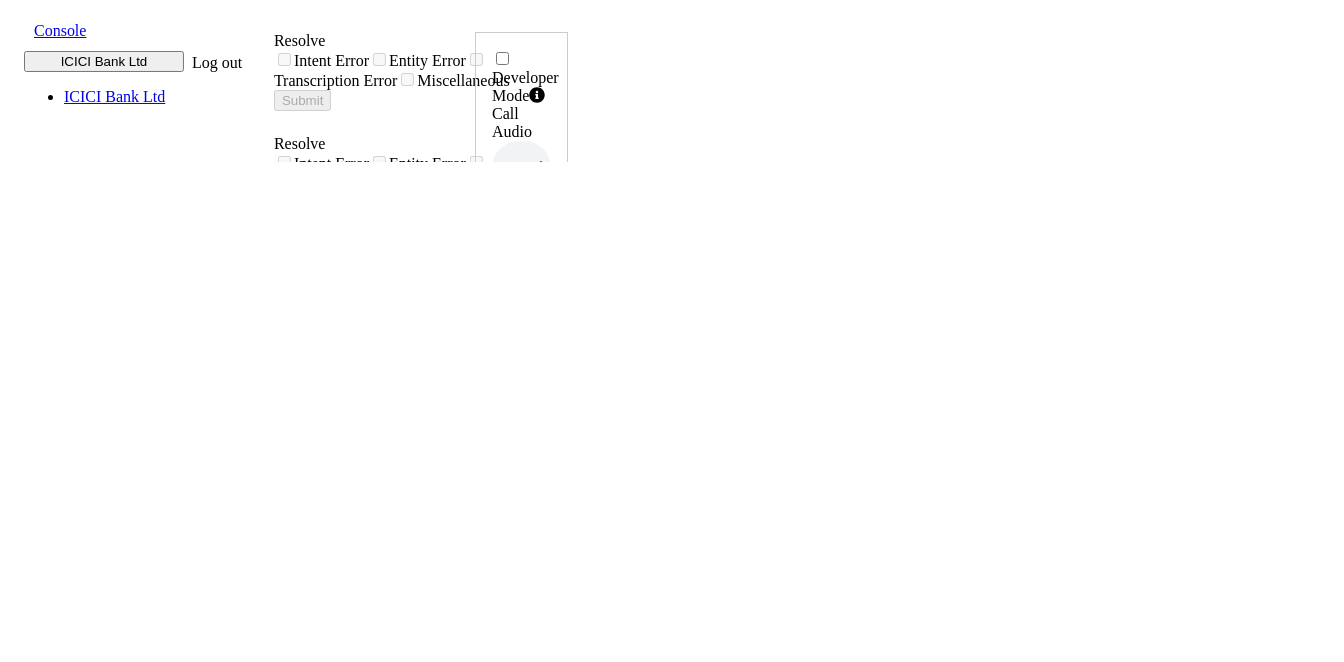 drag, startPoint x: 345, startPoint y: 233, endPoint x: 600, endPoint y: 243, distance: 255.196 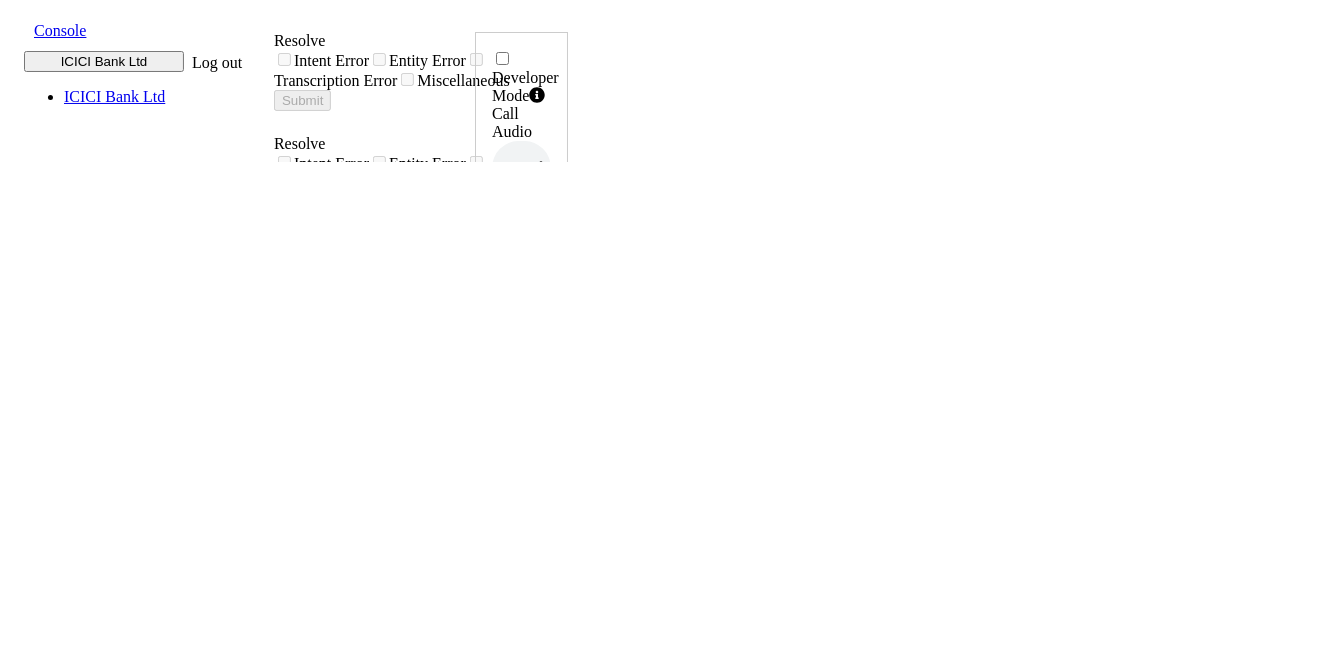 click on "Resolve  Intent Error  Entity Error  Transcription Error  Miscellaneous Submit Resolve  Intent Error  Entity Error  Transcription Error  Miscellaneous Submit Resolve  Intent Error  Entity Error  Transcription Error  Miscellaneous Submit <mstts:express-as role='SeniorFemale' style='newscast_formal' styledegree='2'><prosody rate='2.00%' pitch='-3Hz'>नमस्ते, ICICI बैंक में आपका स्वागत है। मैं आपकी ग्राहक सेवा अधिकारी हूँ। कृपया बताये, मैं आपकी कैसे मदद कर सकती हूँ?</prosody></mstts:express-as> Resolve  Intent Error  Entity Error  Transcription Error  Miscellaneous Submit क्रेडिट कार्ड कस् टमर केयर Alternatives No data available for this turn, Please check Metadata for possible values Predicted Intent -   _request_agent_ State -  COF_ASK_QUERY Sub-Type -   AUDIO Trigger Name -   _request_agent_ null" at bounding box center [413, 1822] 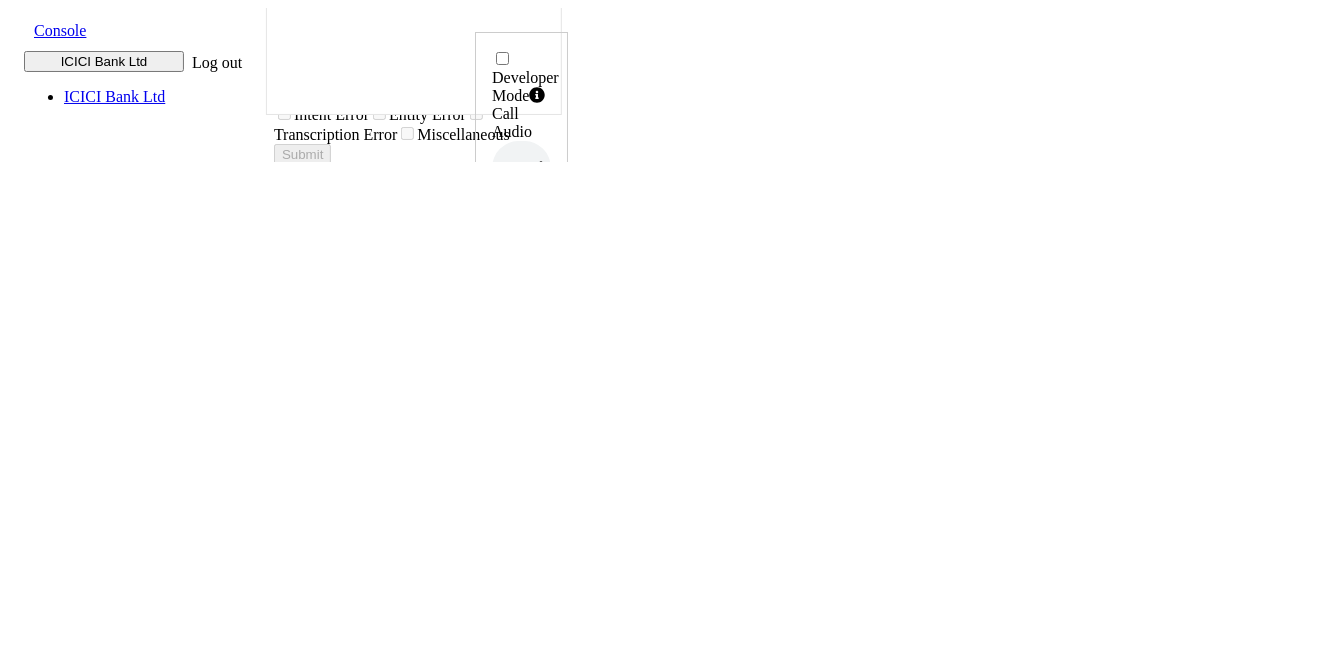scroll, scrollTop: 664, scrollLeft: 0, axis: vertical 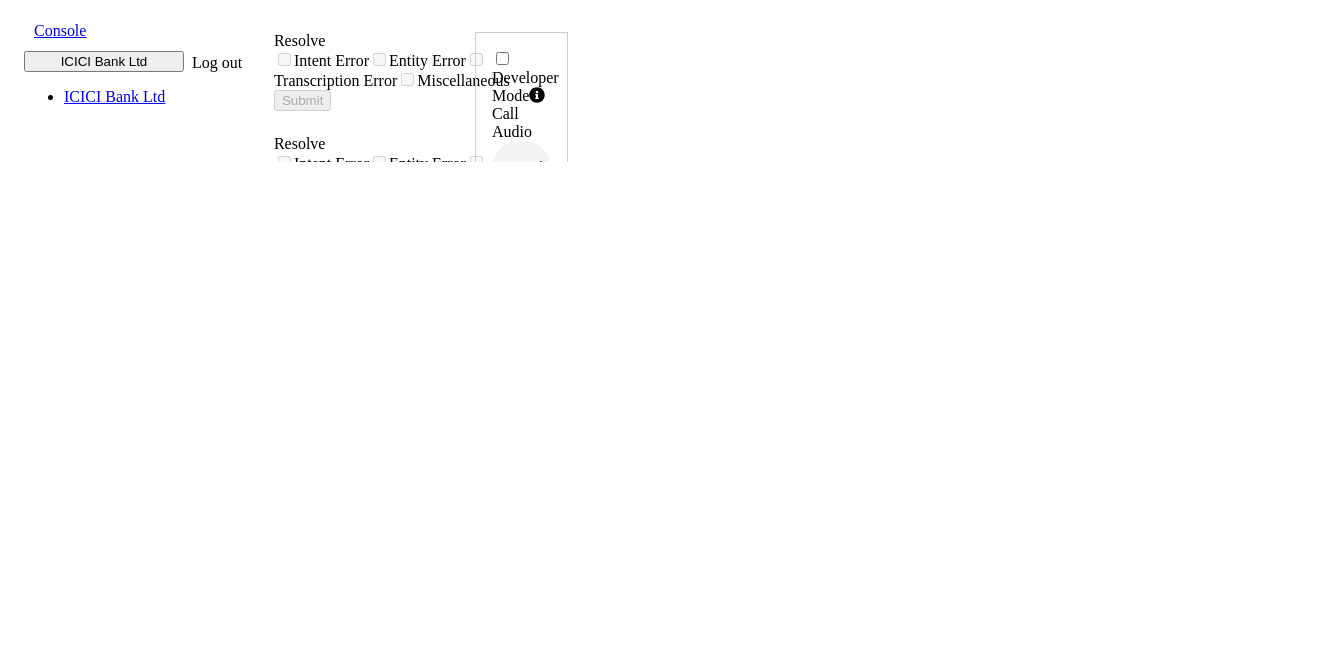 drag, startPoint x: 351, startPoint y: 235, endPoint x: 476, endPoint y: 245, distance: 125.39936 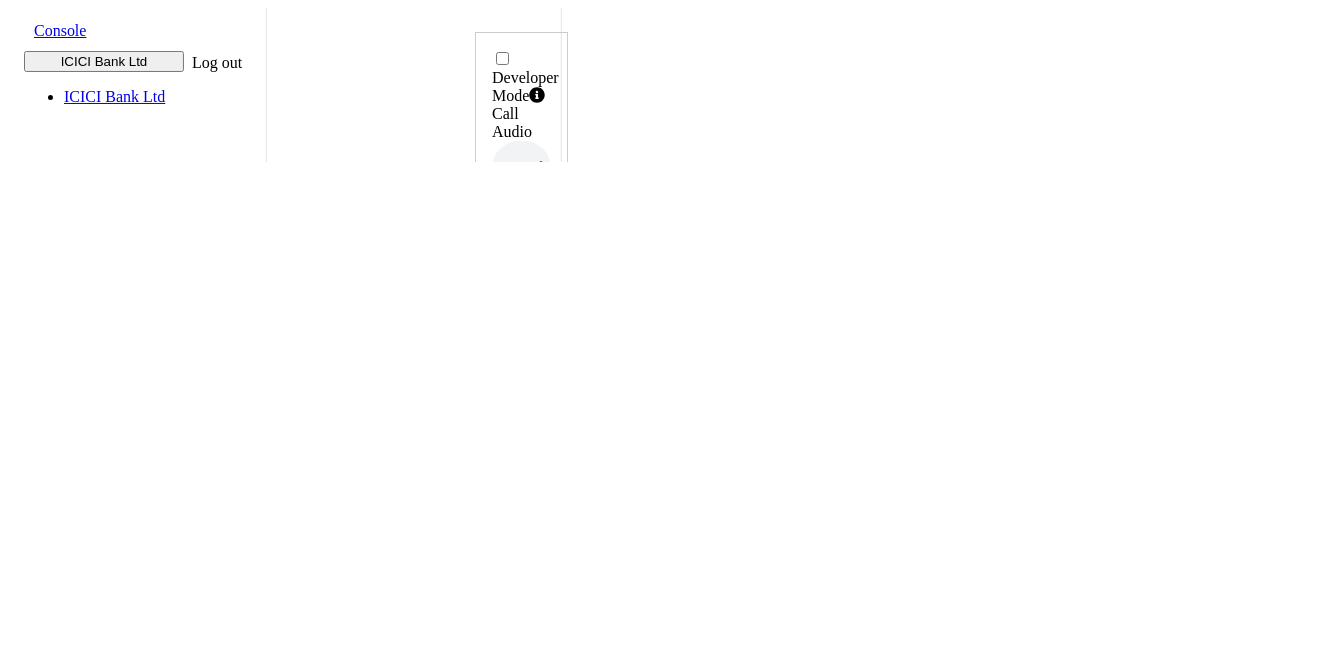 scroll, scrollTop: 248, scrollLeft: 0, axis: vertical 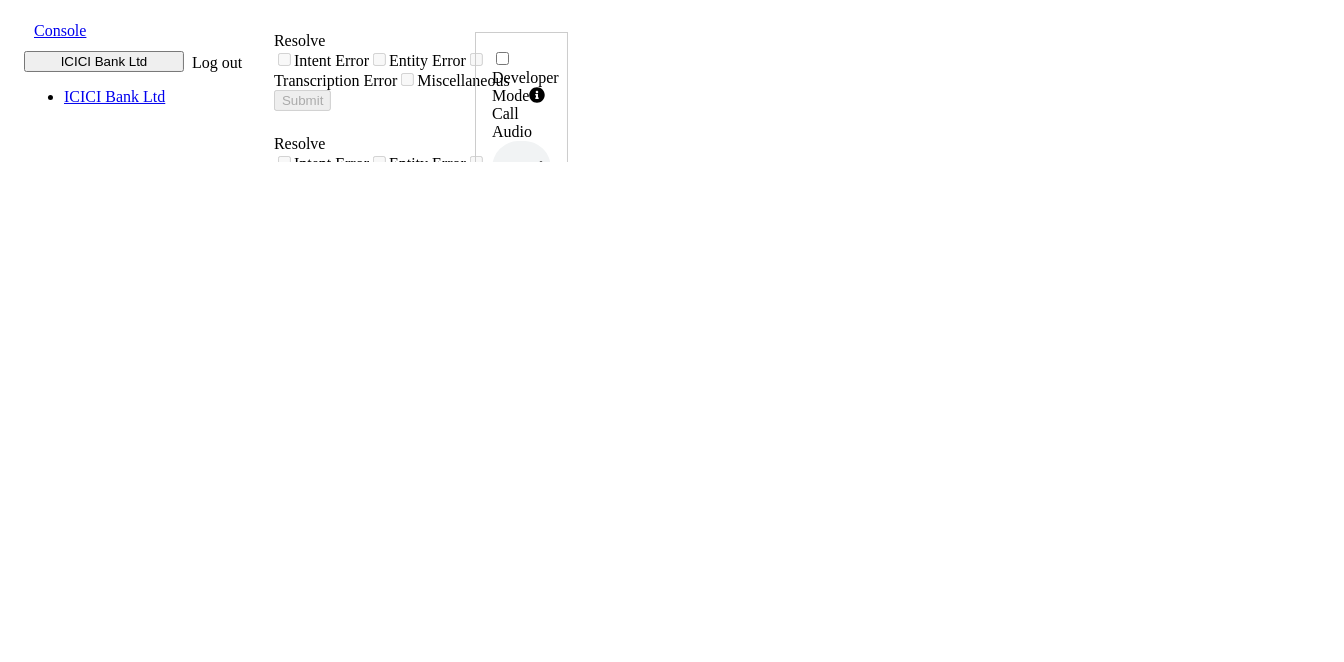 drag, startPoint x: 341, startPoint y: 205, endPoint x: 841, endPoint y: 205, distance: 500 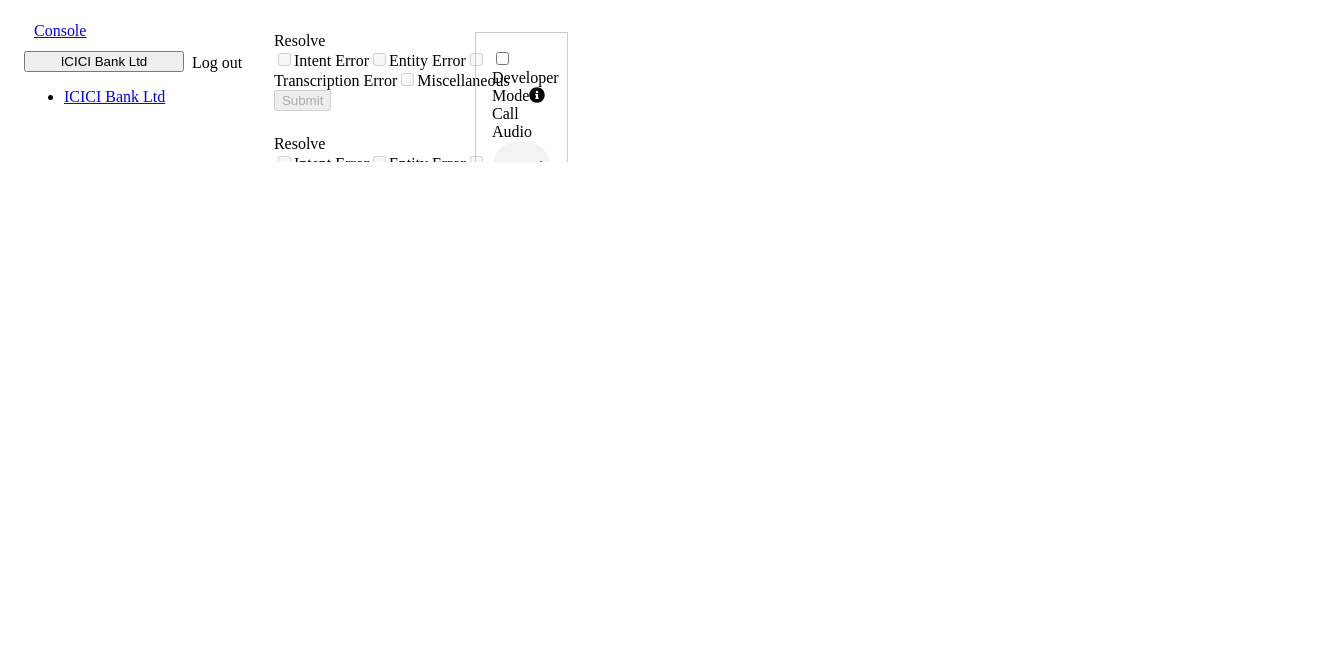click on "i want to speak to an customer care agent" at bounding box center (413, 678) 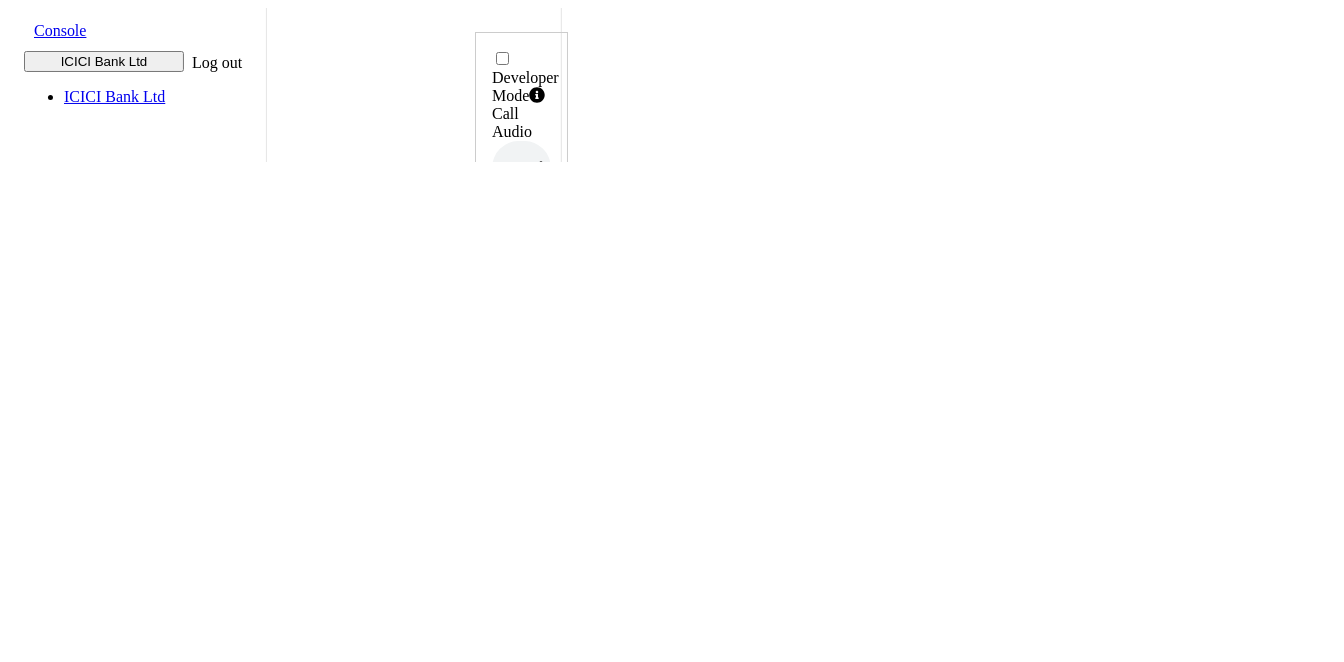 scroll, scrollTop: 471, scrollLeft: 0, axis: vertical 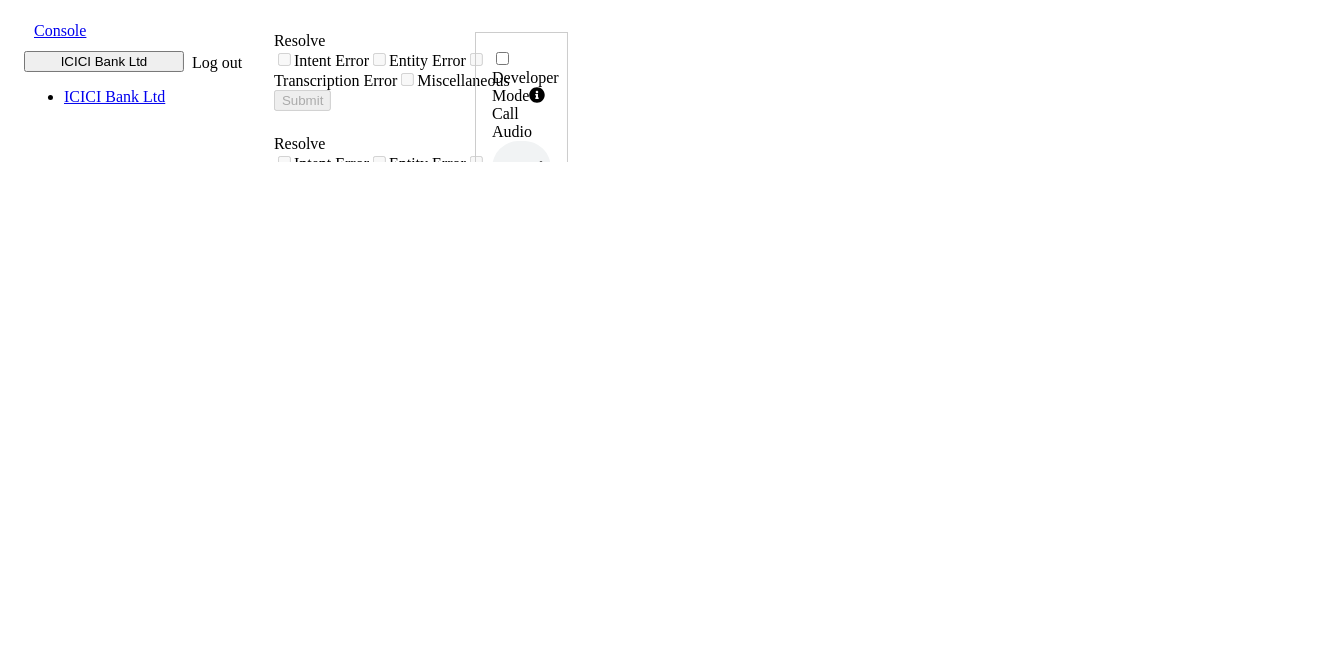 drag, startPoint x: 355, startPoint y: 236, endPoint x: 608, endPoint y: 233, distance: 253.01779 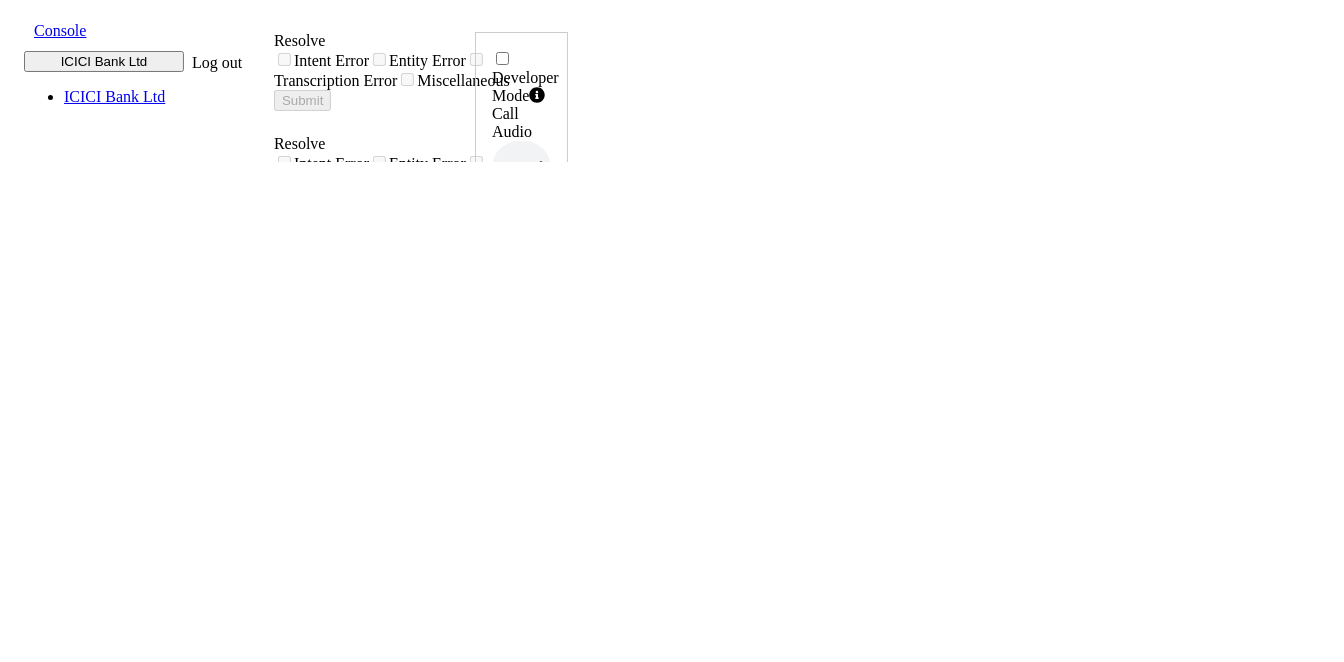 click on "Alternatives No data available for this turn, Please check Metadata for possible values" at bounding box center (440, 927) 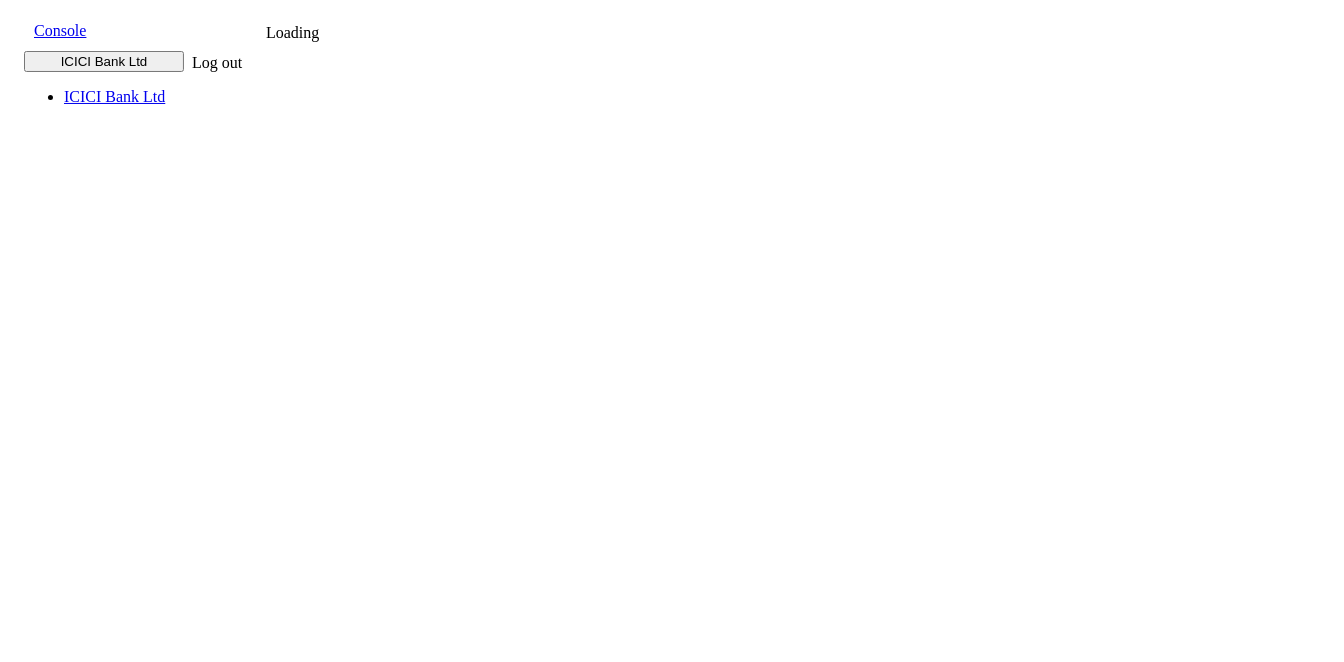scroll, scrollTop: 0, scrollLeft: 0, axis: both 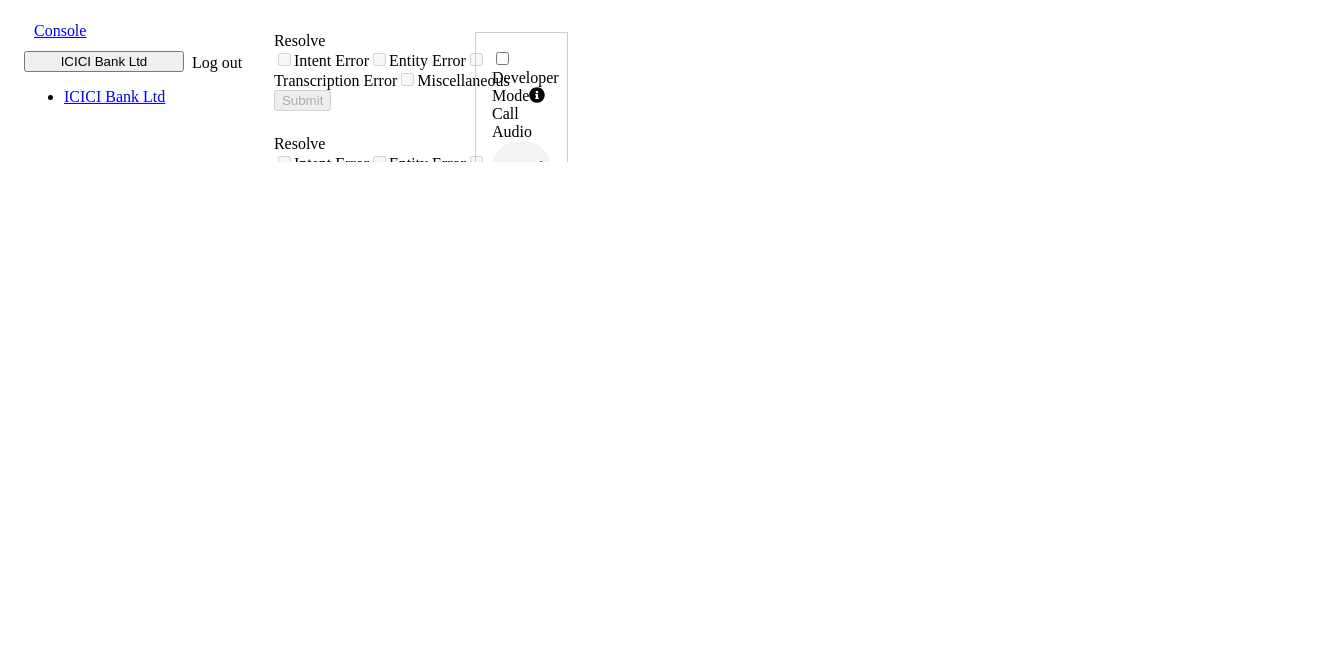 drag, startPoint x: 346, startPoint y: 230, endPoint x: 727, endPoint y: 233, distance: 381.0118 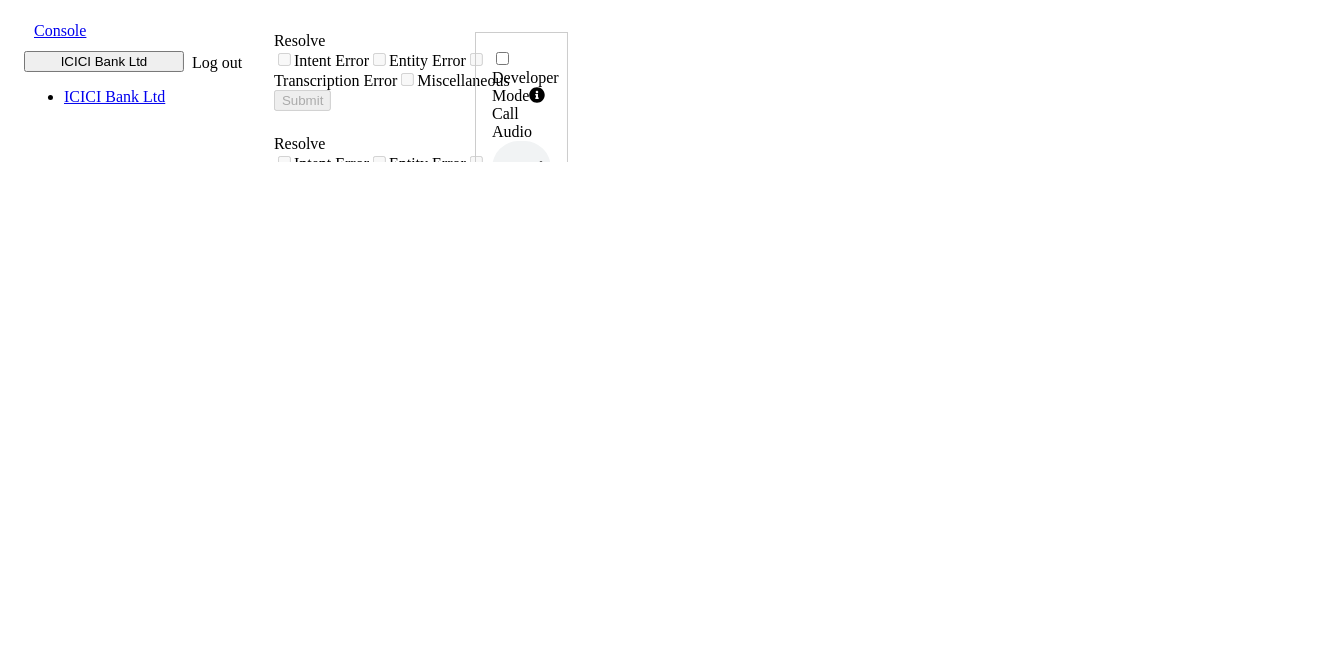 click on "क्रेडिट कार्ड के लिए कस्टमर्स से बात करना" at bounding box center (413, 678) 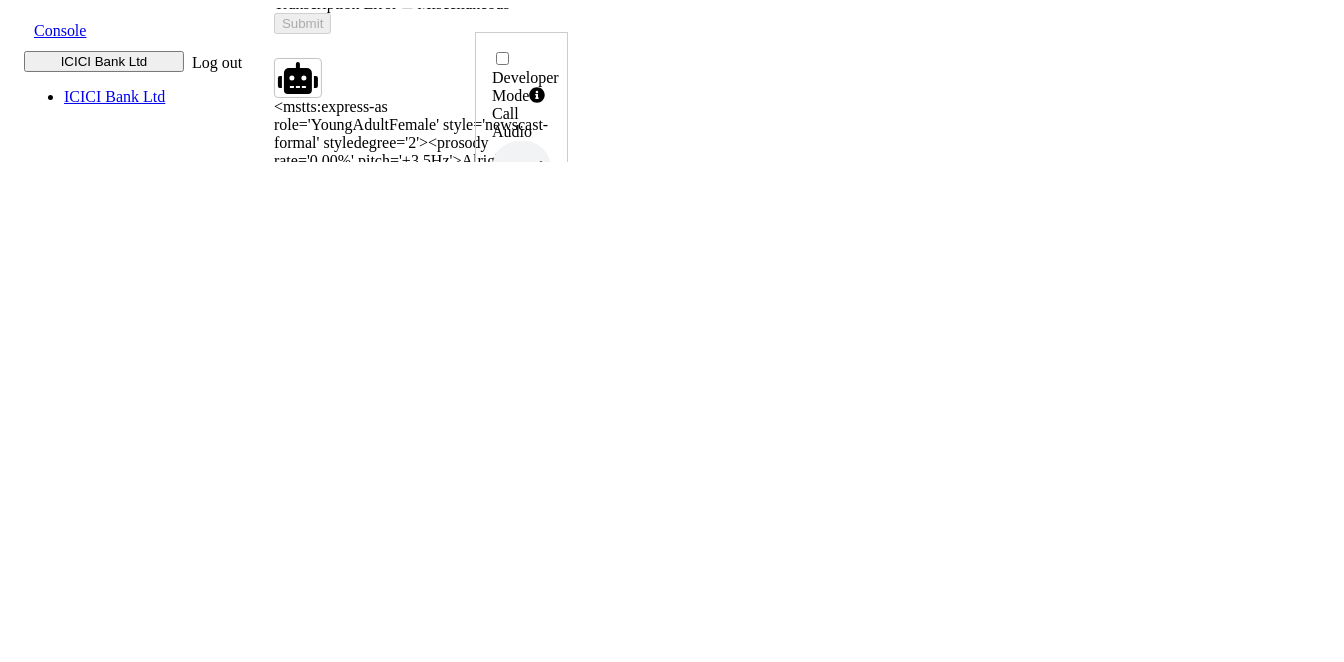 scroll, scrollTop: 1333, scrollLeft: 0, axis: vertical 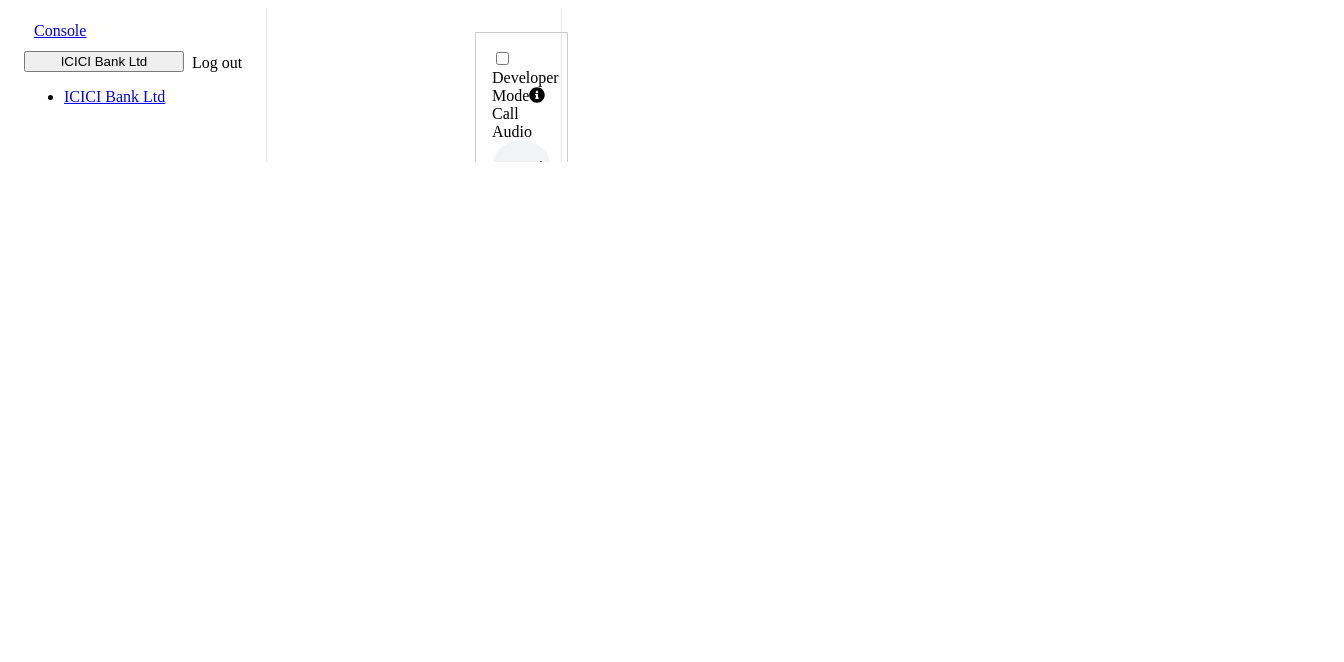 drag, startPoint x: 340, startPoint y: 197, endPoint x: 970, endPoint y: 193, distance: 630.0127 